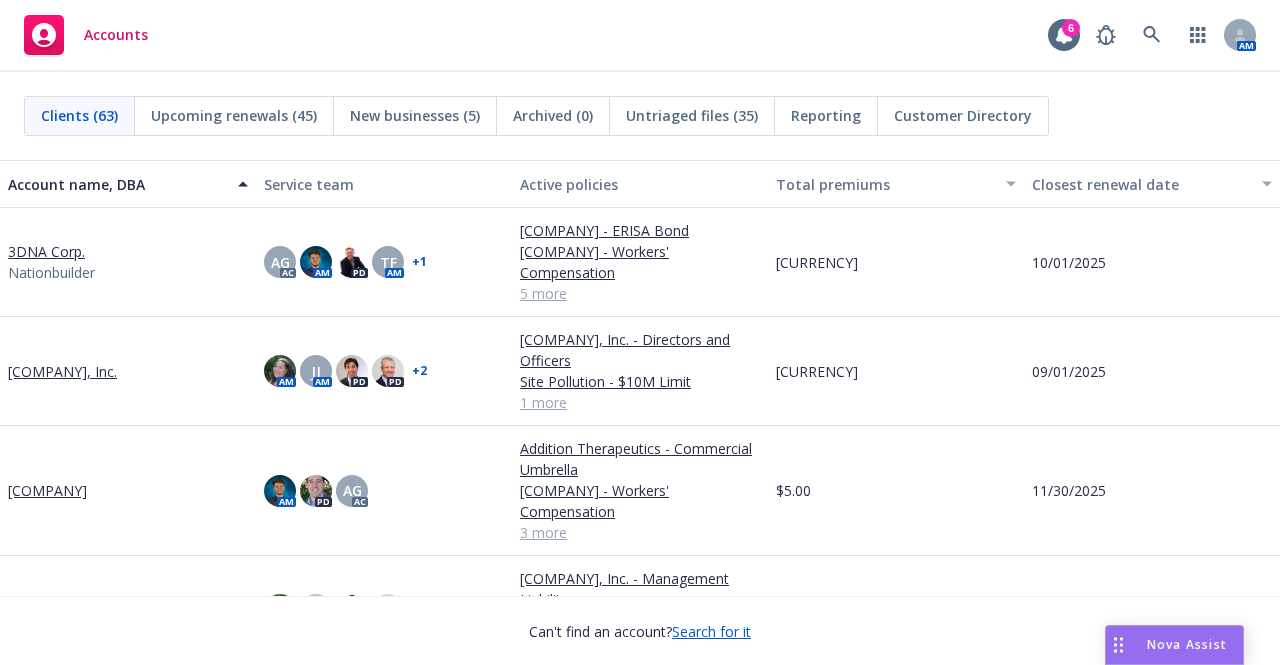 scroll, scrollTop: 0, scrollLeft: 0, axis: both 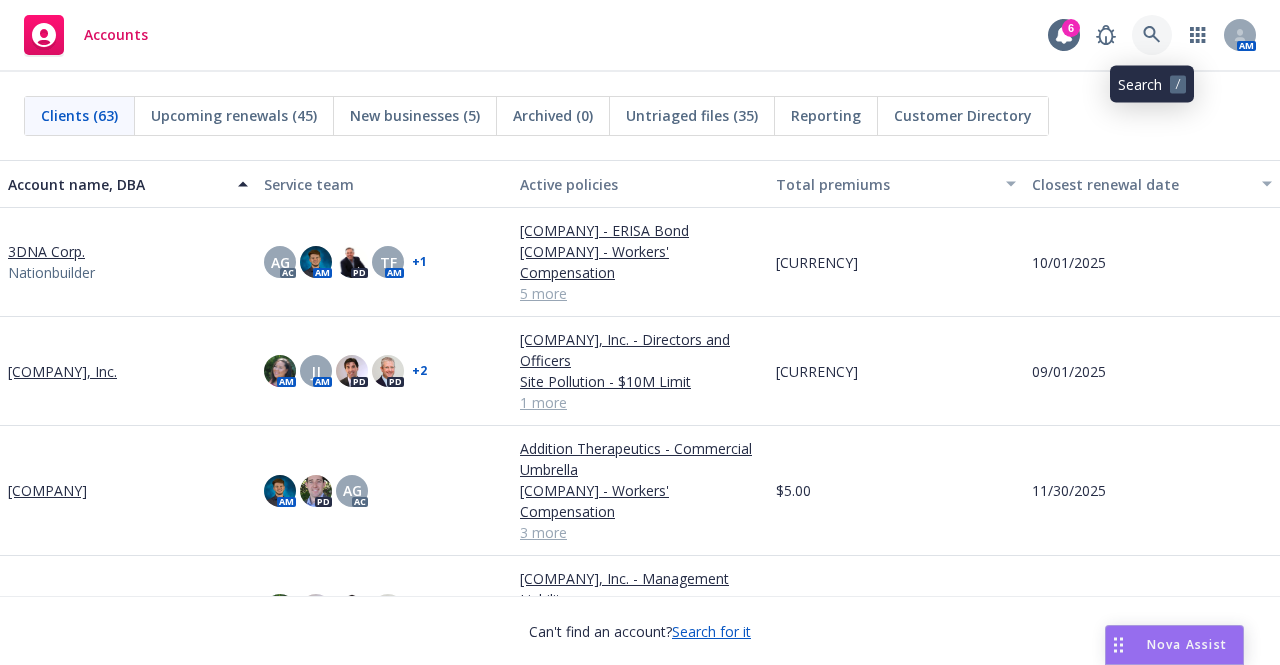 click at bounding box center (1152, 35) 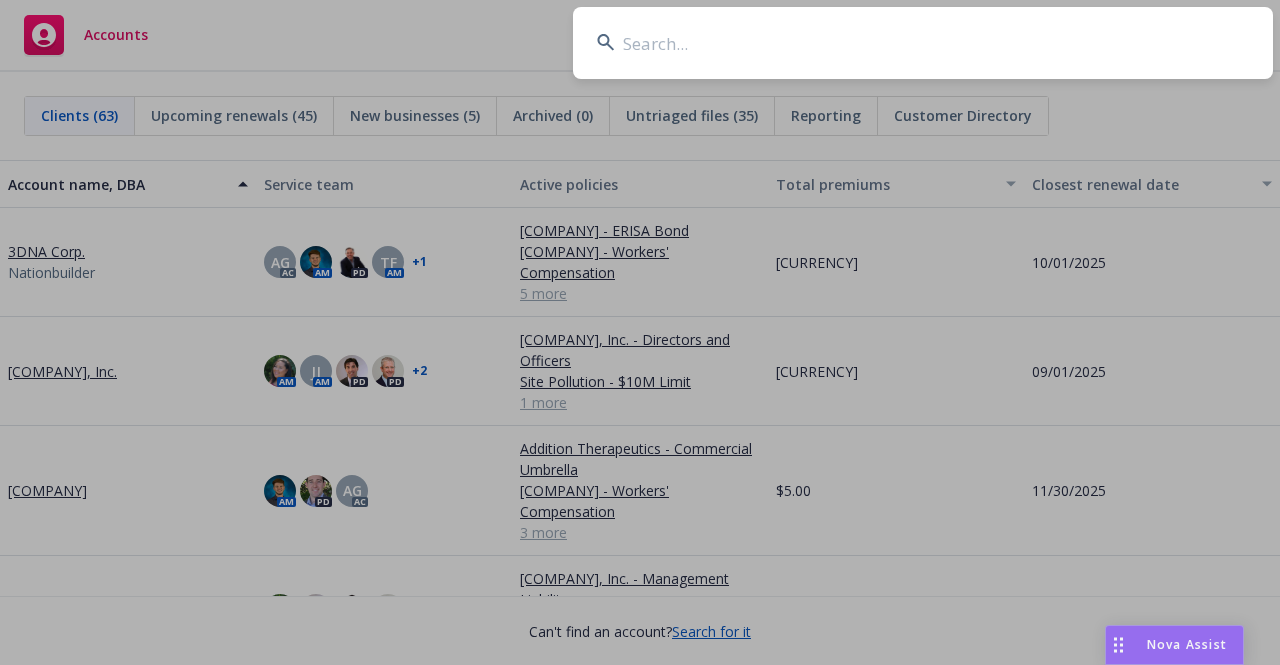 type on "e" 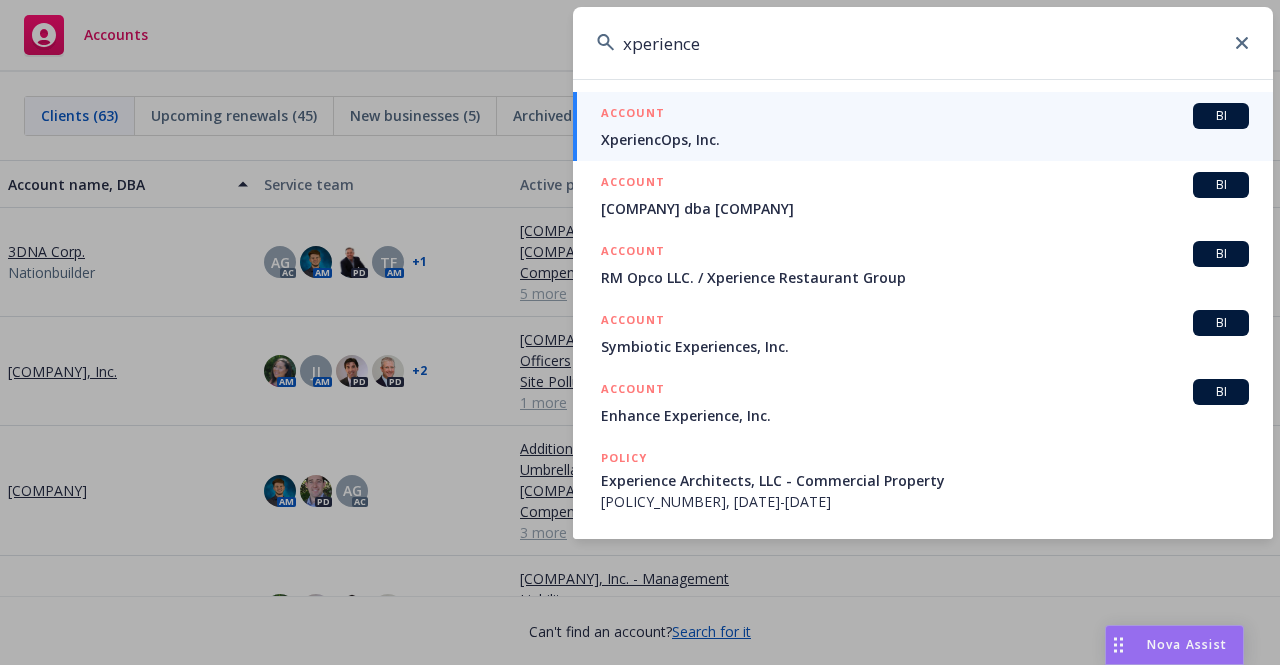 type on "xperience" 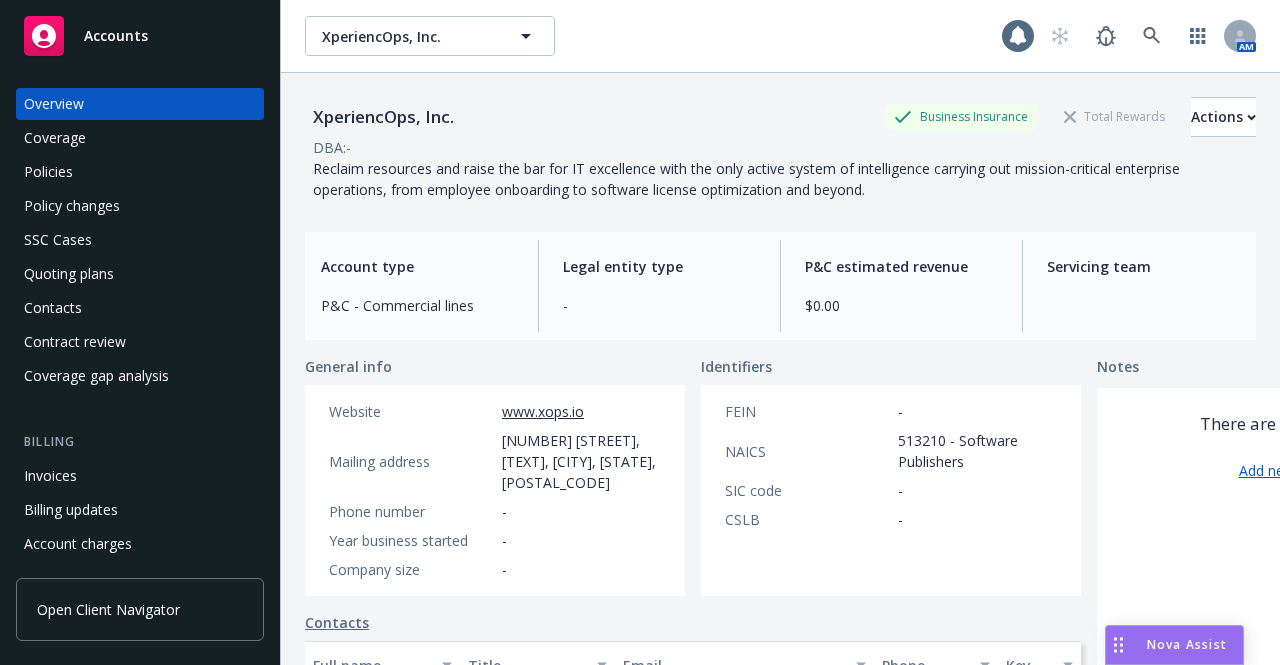 scroll, scrollTop: 0, scrollLeft: 0, axis: both 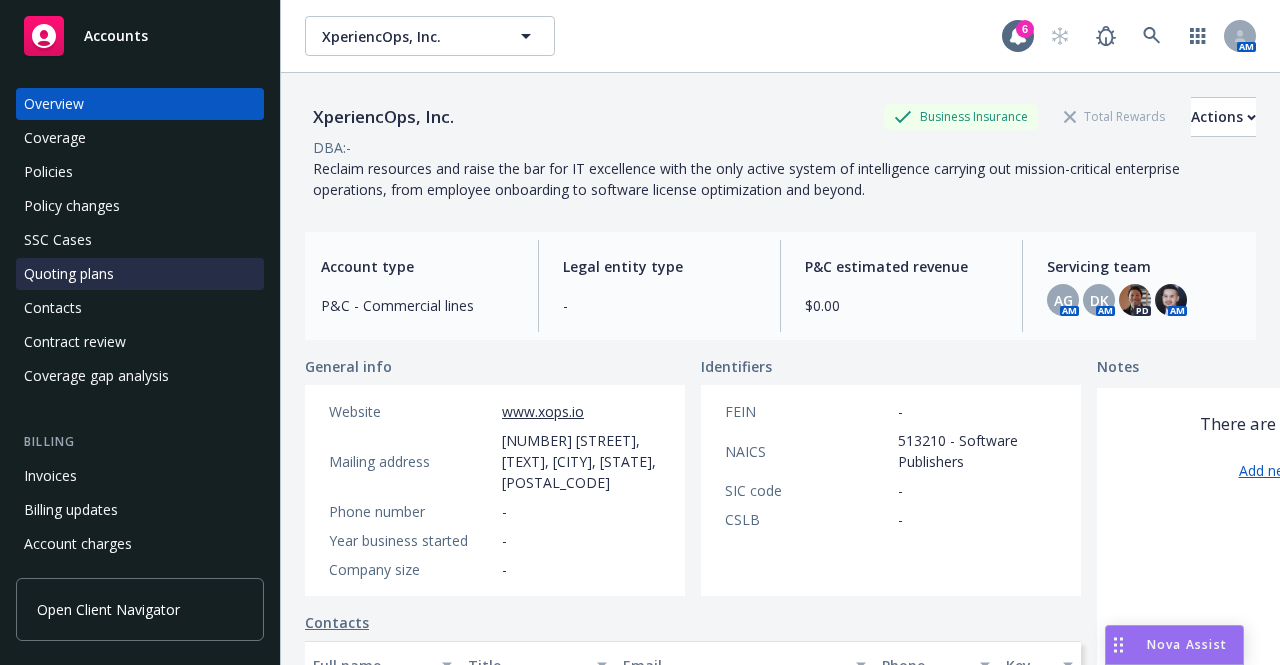 click on "Quoting plans" at bounding box center [140, 274] 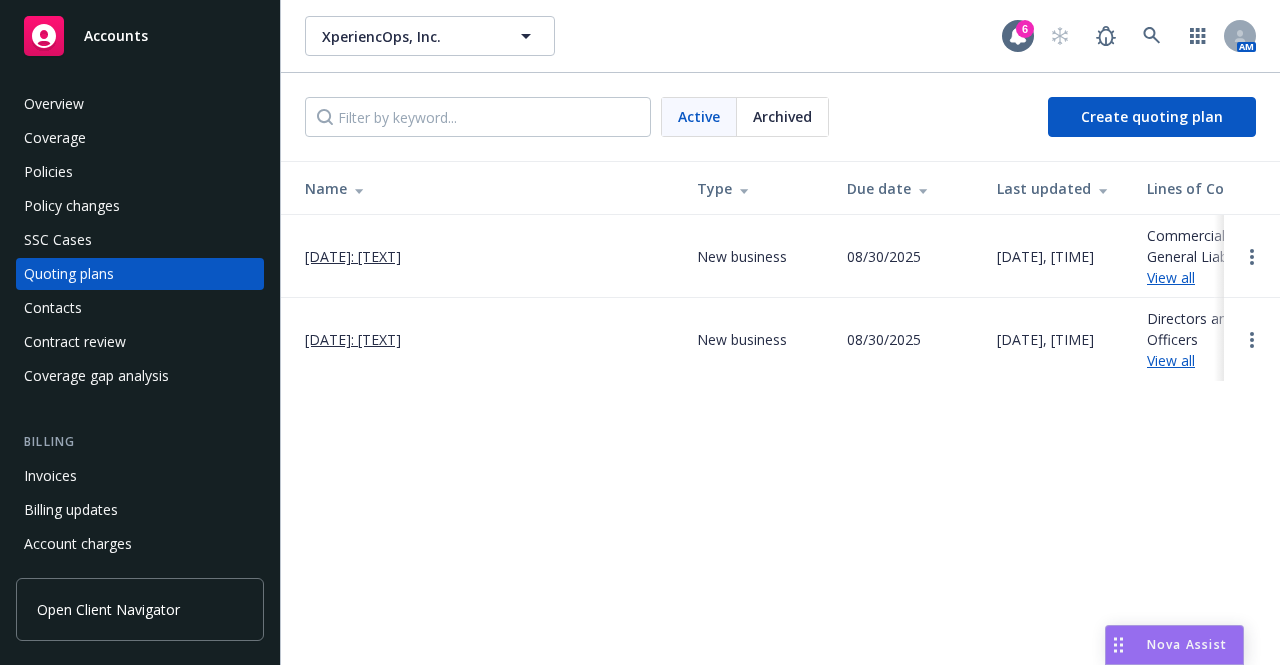 click on "[DATE]: [TEXT]" at bounding box center [353, 256] 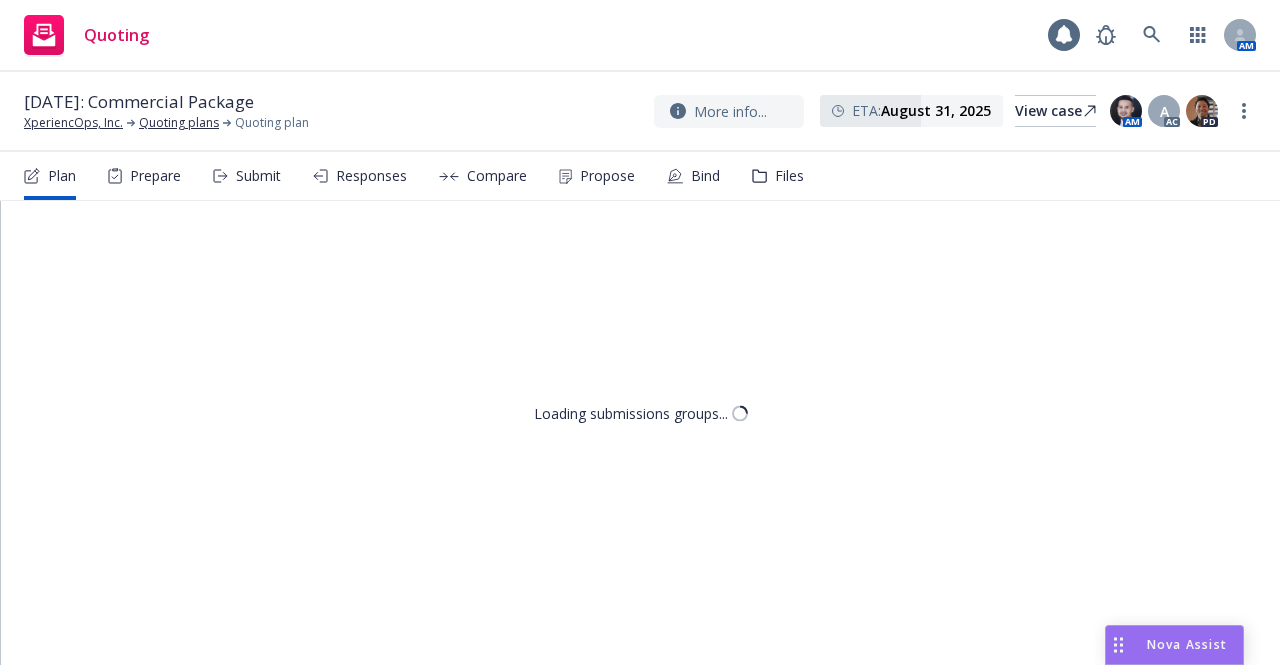 scroll, scrollTop: 0, scrollLeft: 0, axis: both 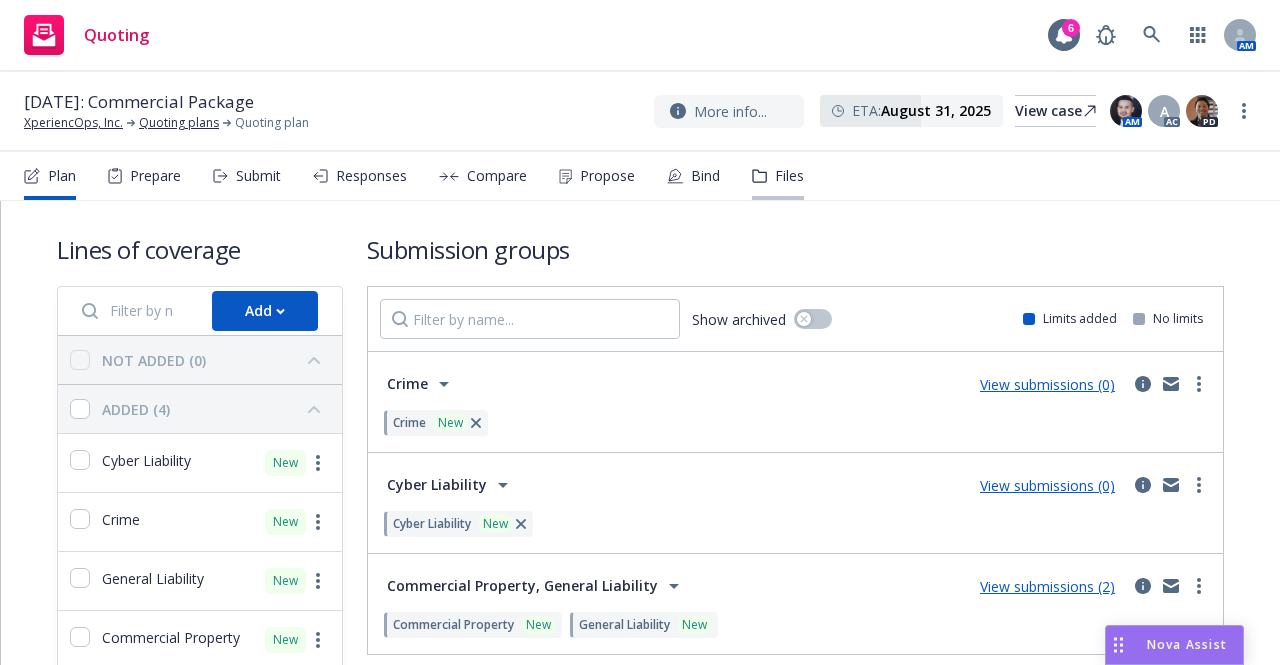 click on "Files" at bounding box center [789, 176] 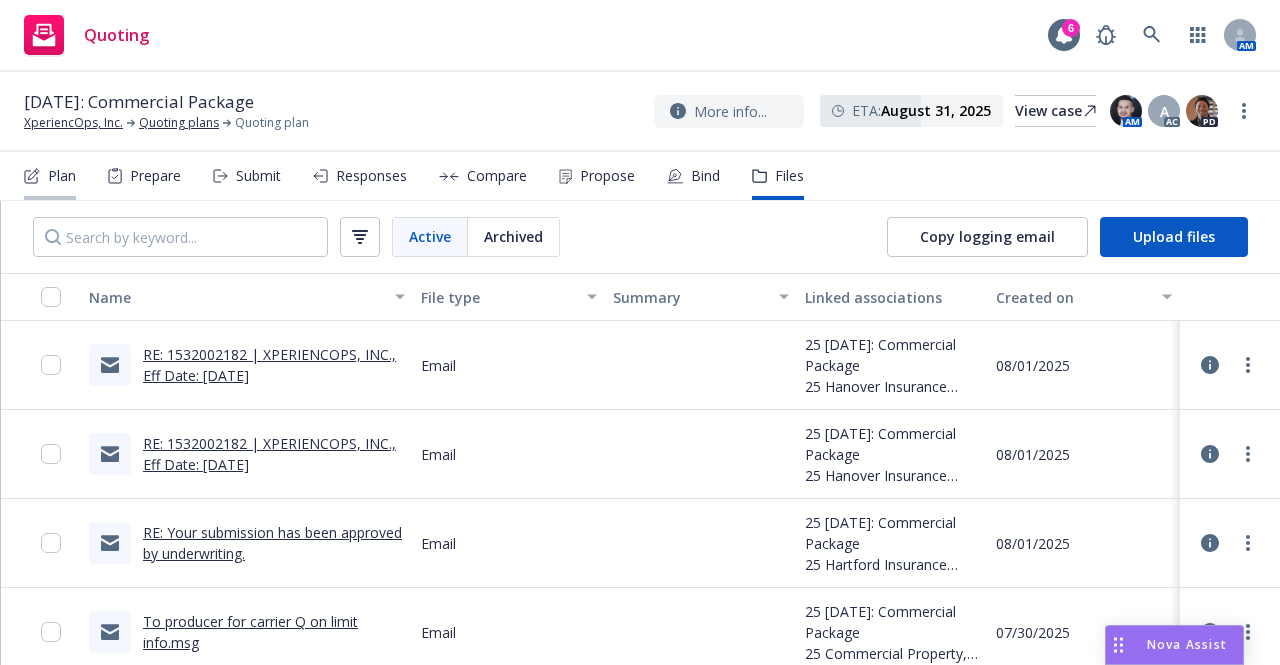 click on "Plan" at bounding box center (62, 176) 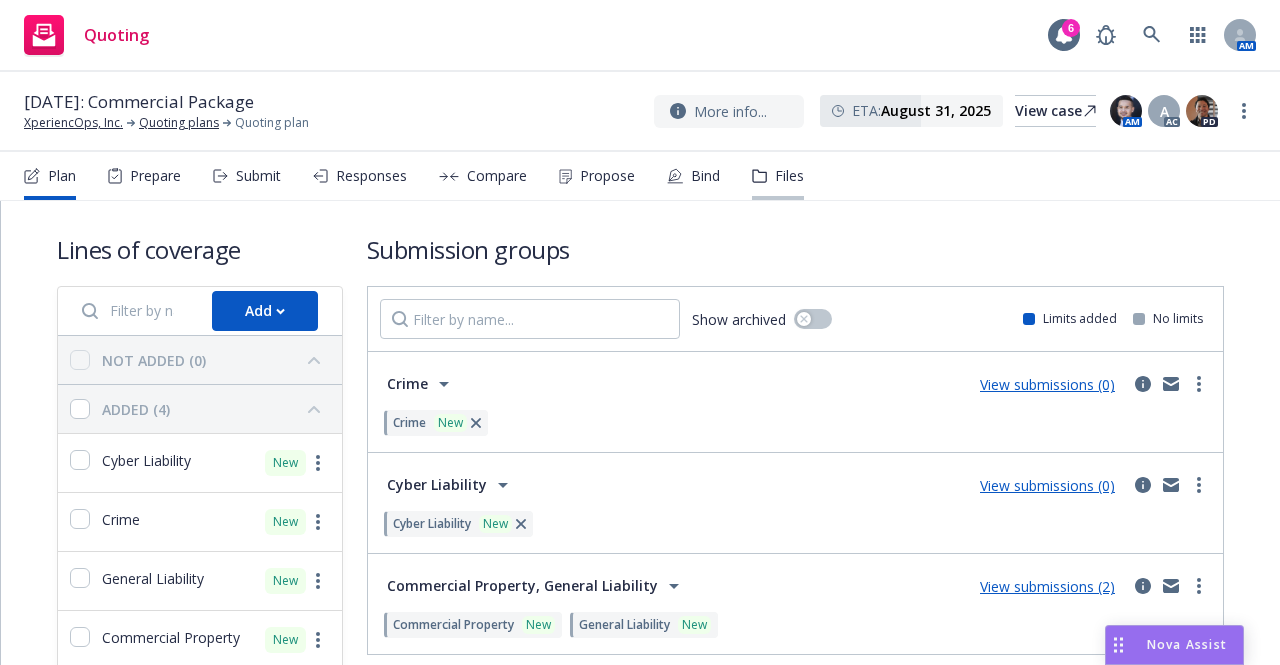 click on "Files" at bounding box center [778, 176] 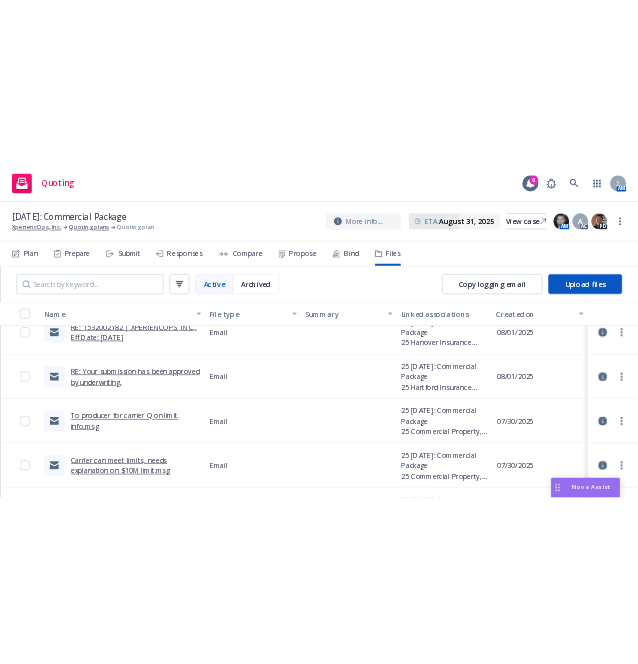 scroll, scrollTop: 0, scrollLeft: 0, axis: both 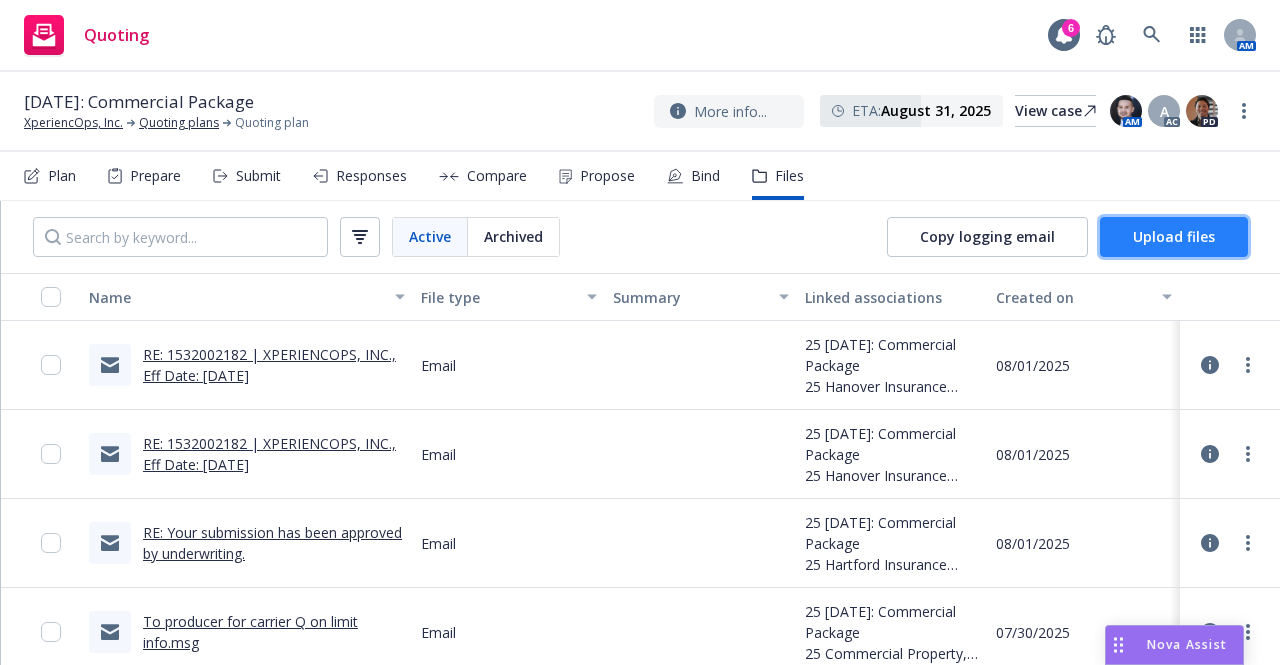 click on "Upload files" at bounding box center (1174, 237) 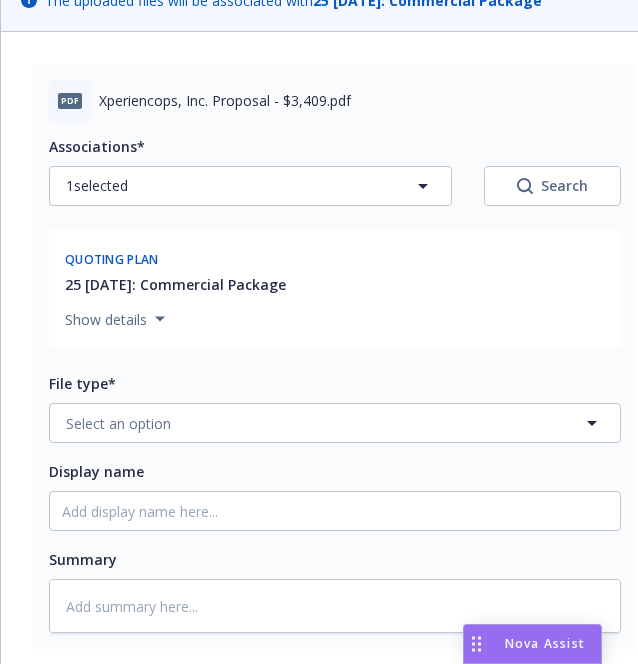 scroll, scrollTop: 170, scrollLeft: 0, axis: vertical 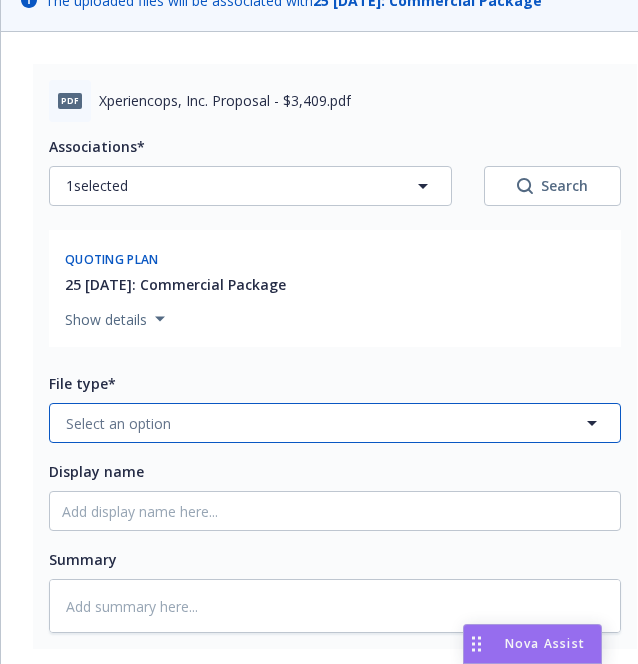click on "Select an option" at bounding box center (335, 423) 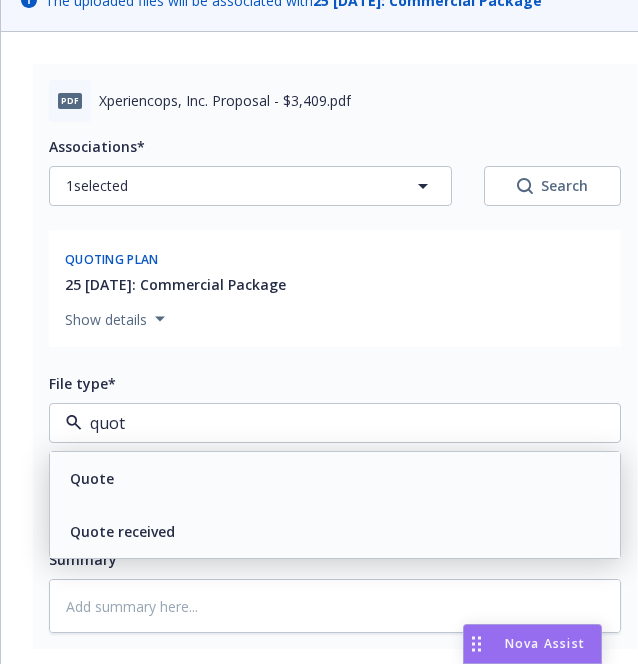 type on "quote" 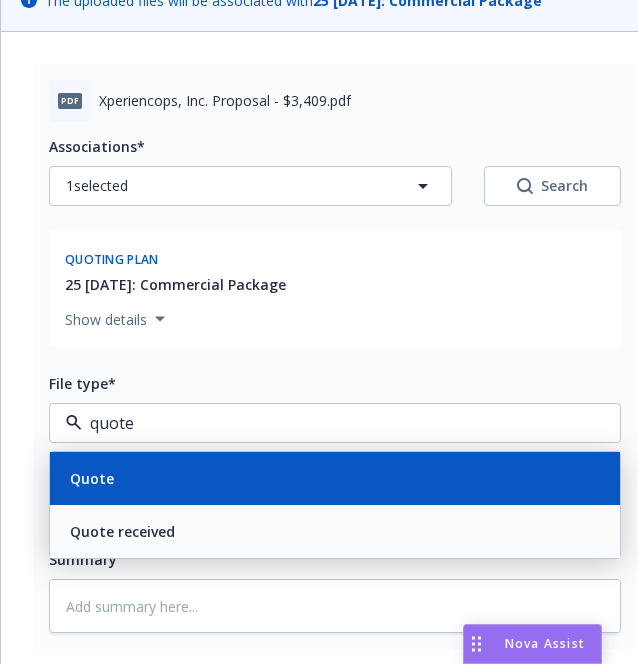 click on "Quote" at bounding box center [335, 478] 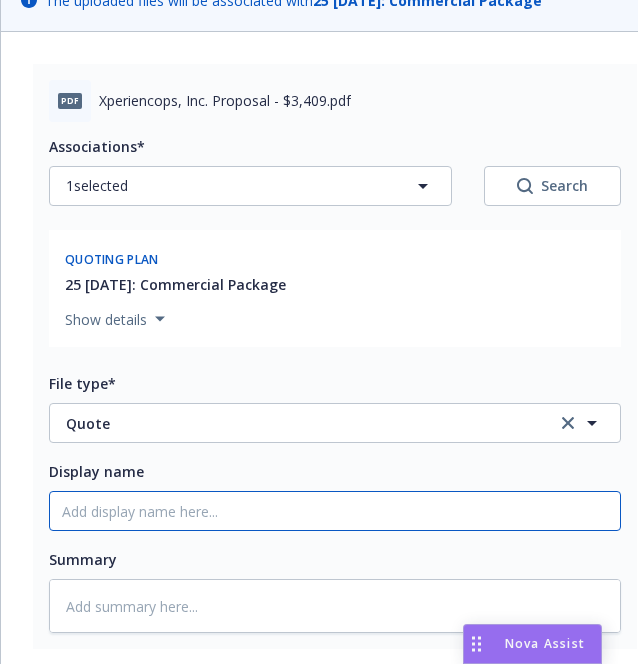 click on "Display name" at bounding box center (335, 511) 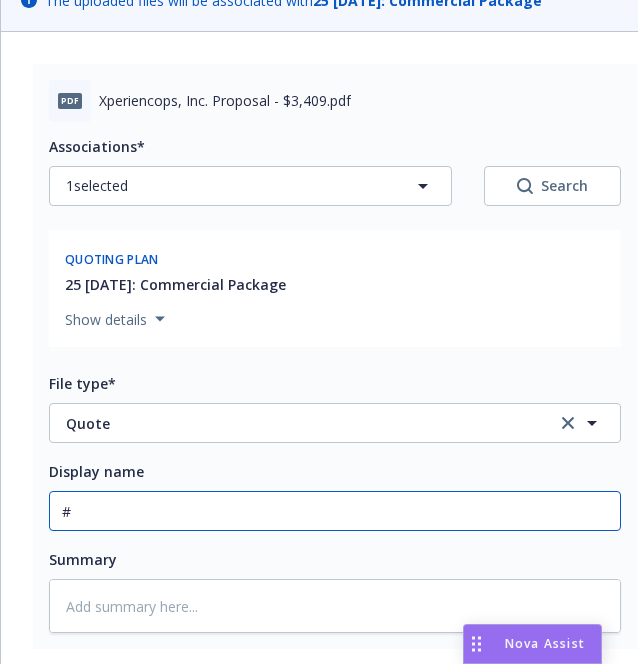 type on "x" 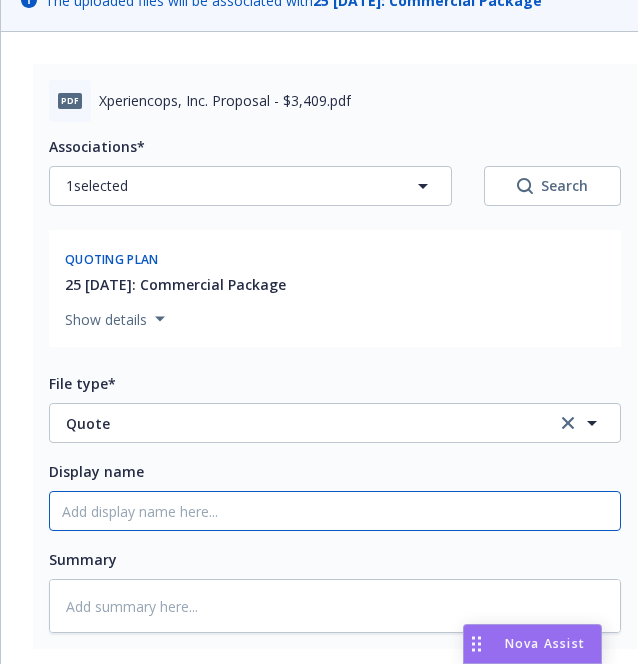 type on "x" 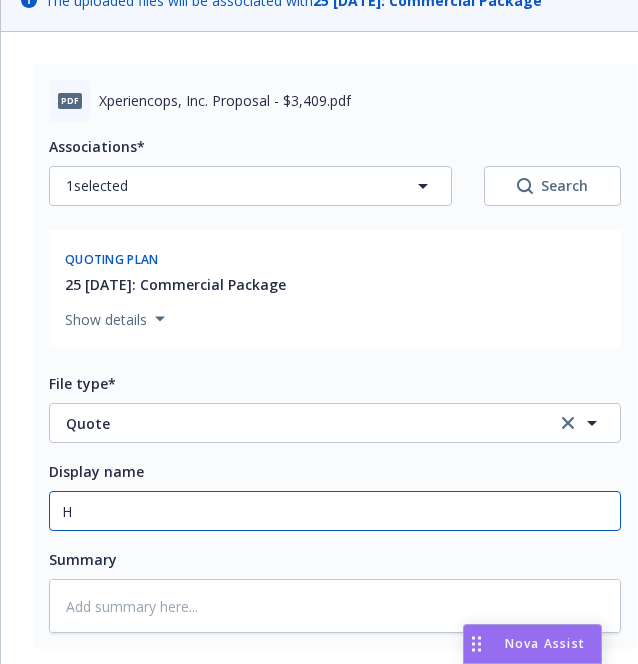 type on "x" 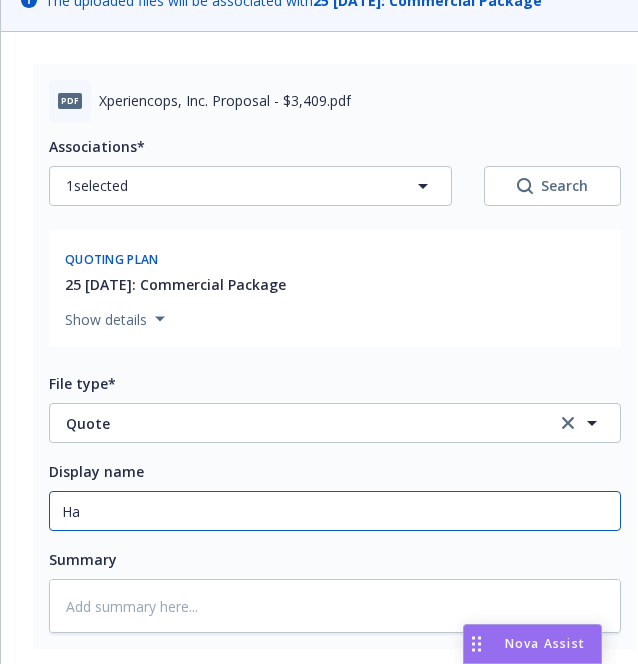 type on "x" 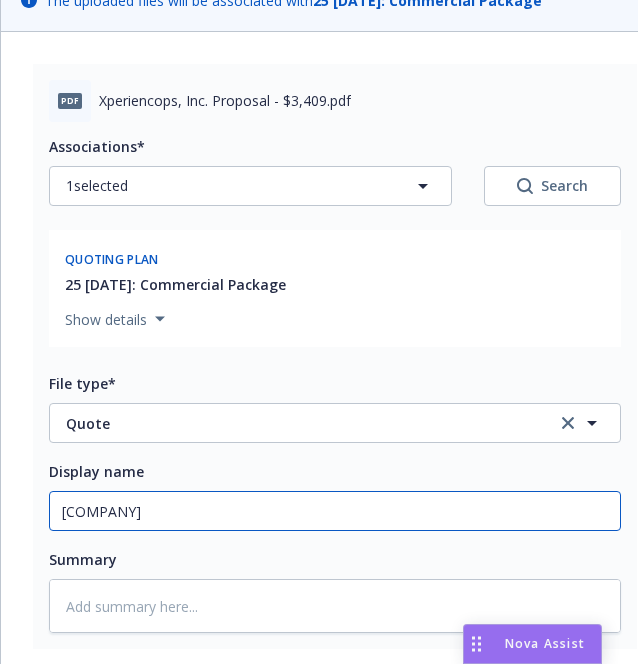 type on "x" 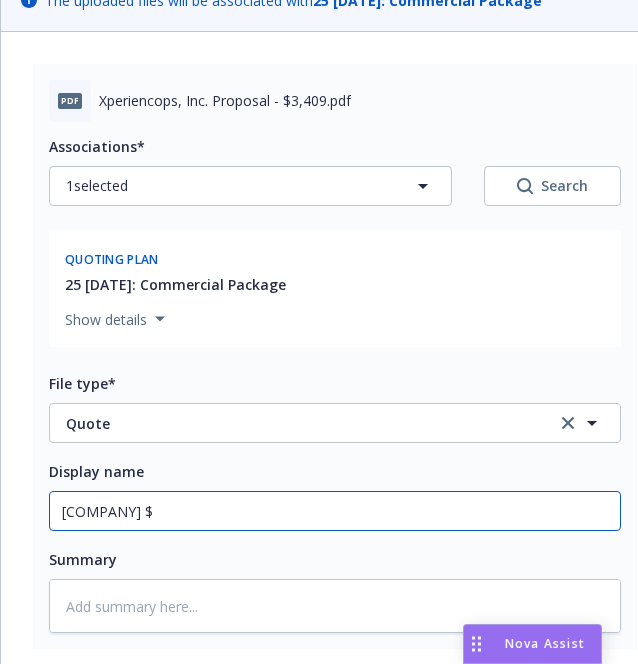 type on "x" 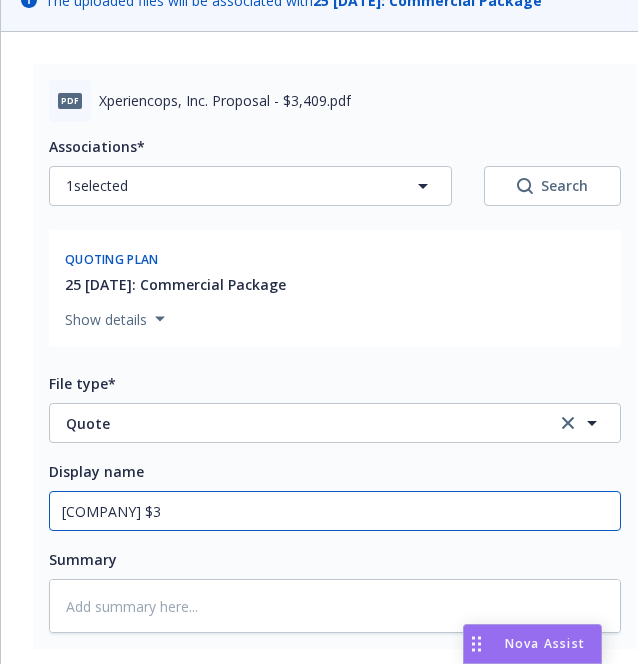 type on "x" 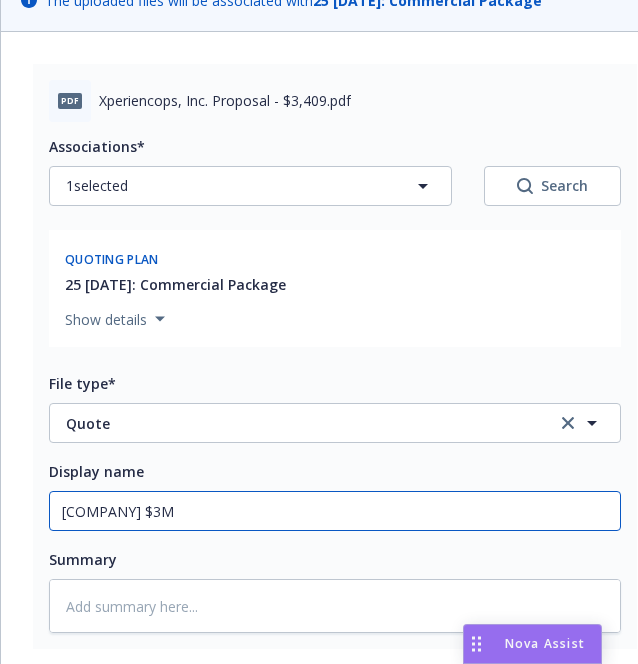 type on "x" 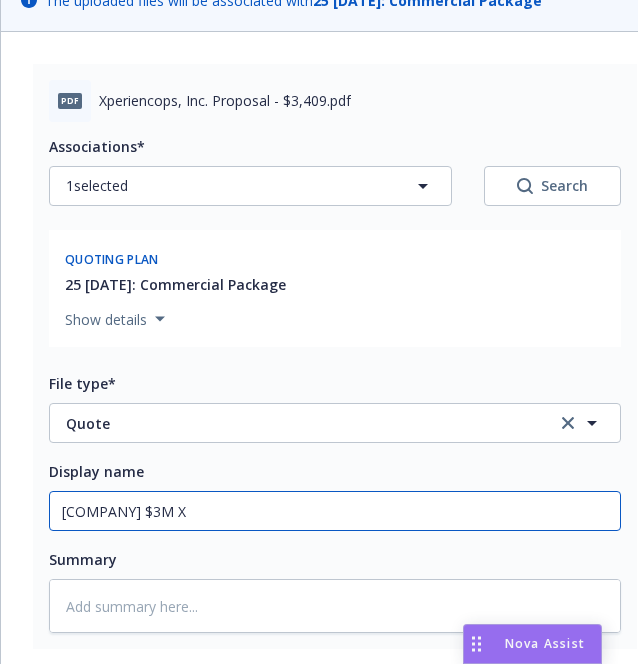 type on "x" 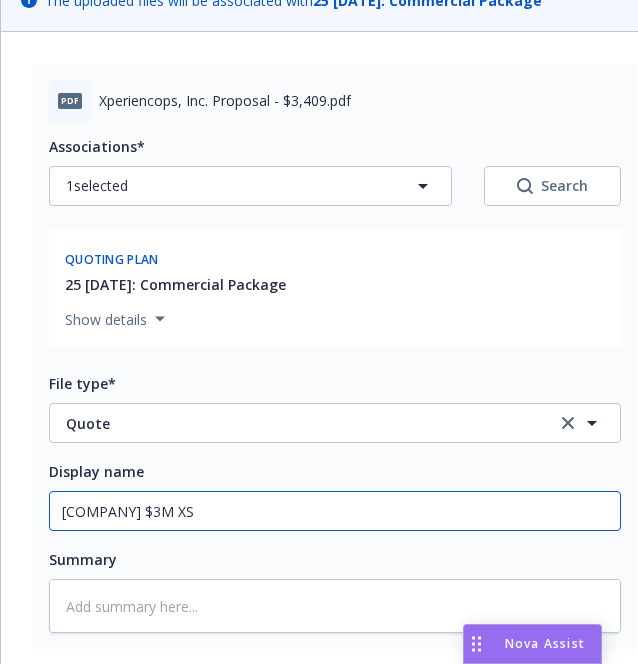 type on "x" 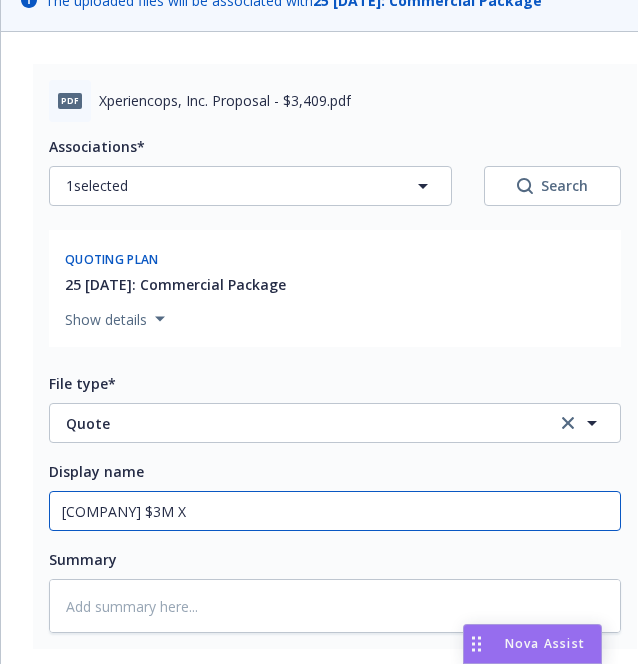type on "x" 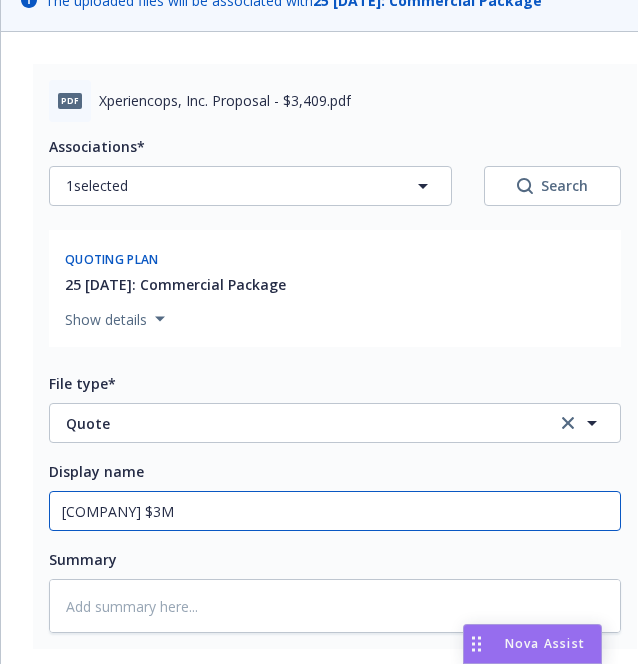type on "x" 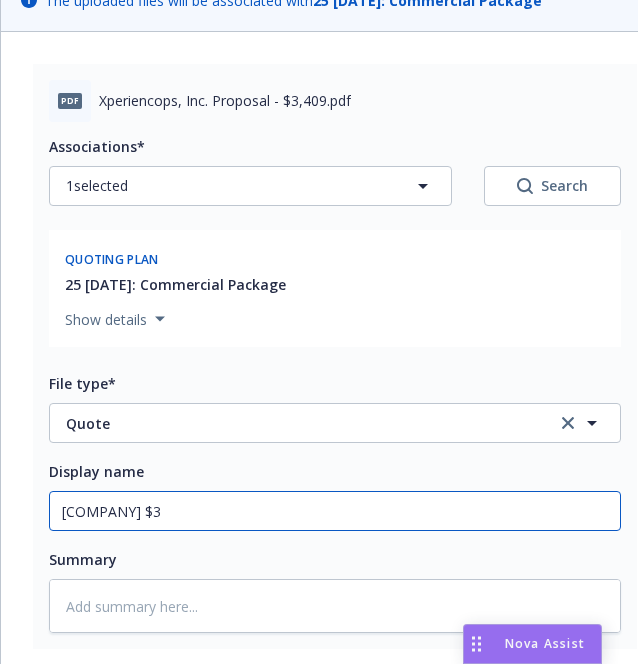 type on "x" 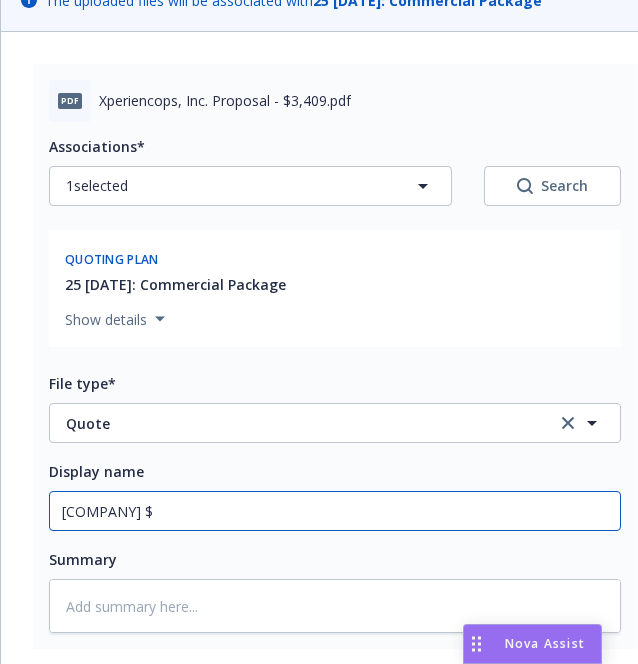 type on "x" 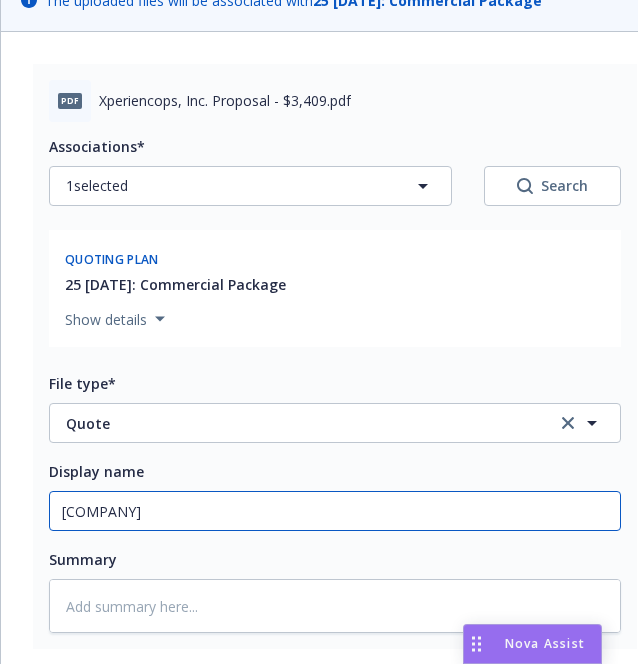 type on "x" 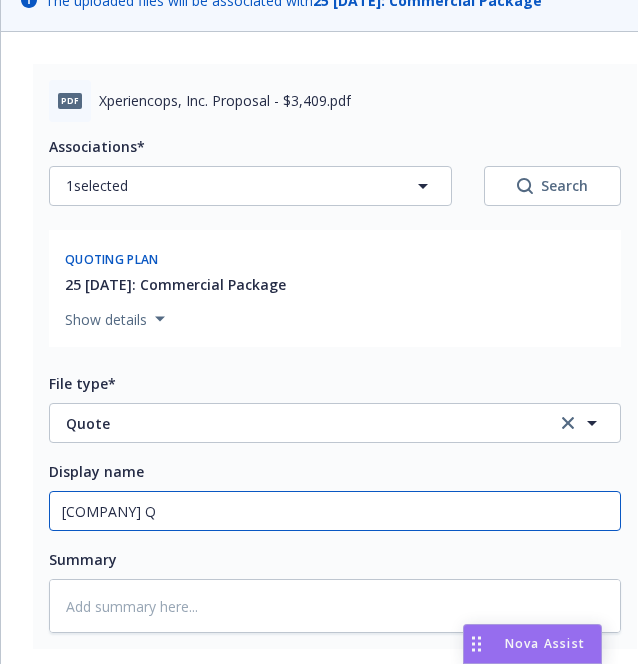 type on "x" 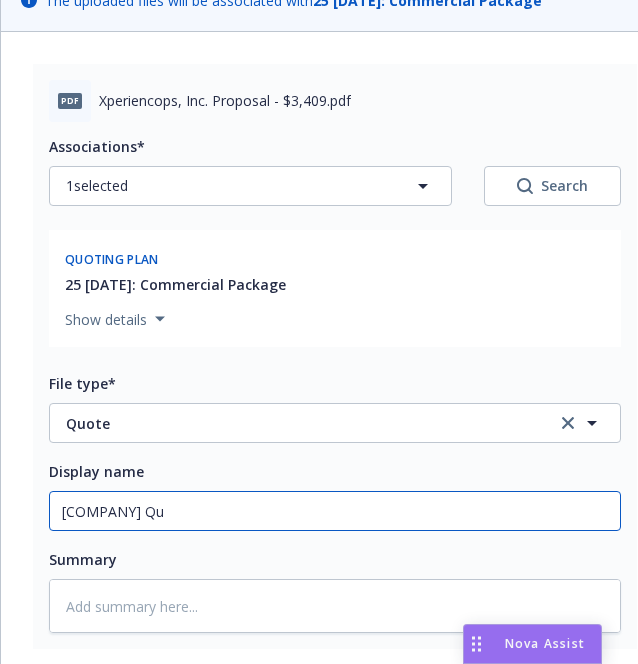 type on "x" 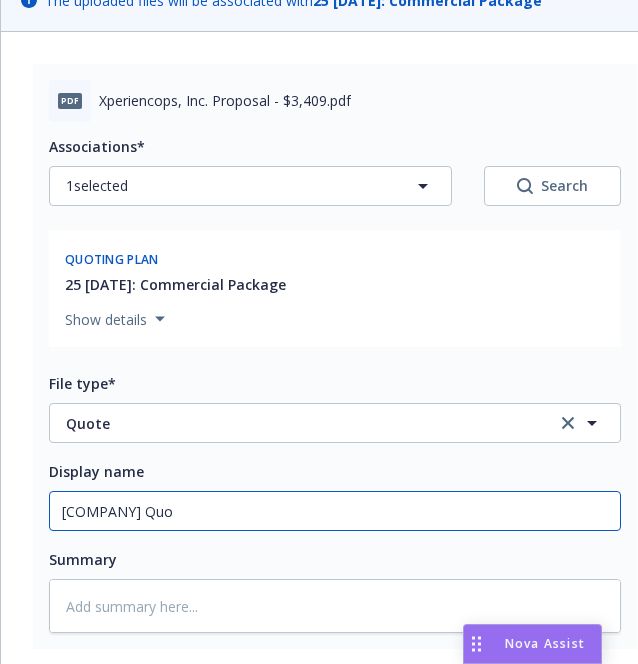 type on "x" 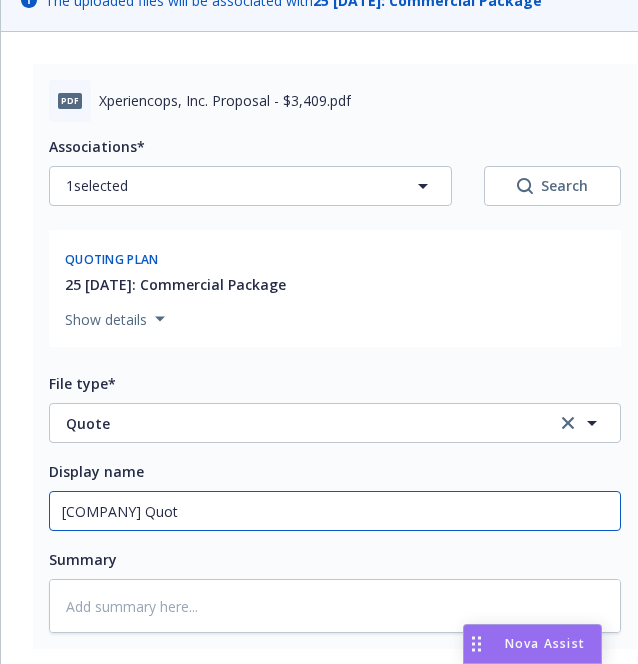 type on "x" 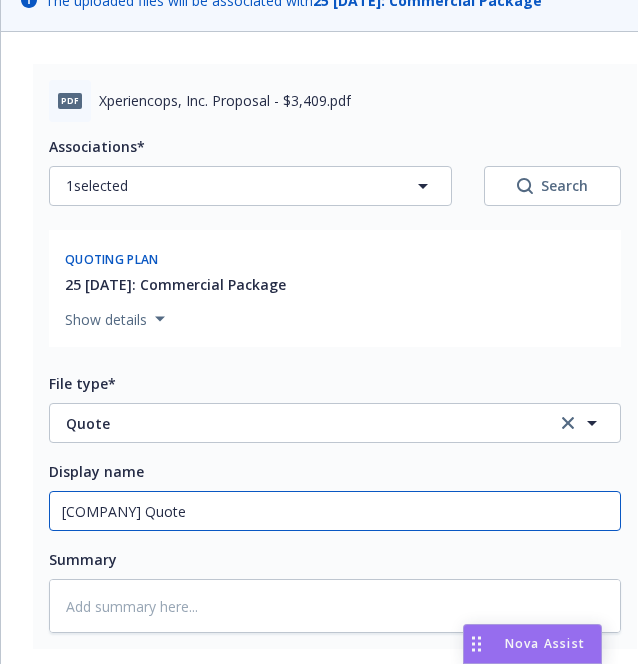 type on "x" 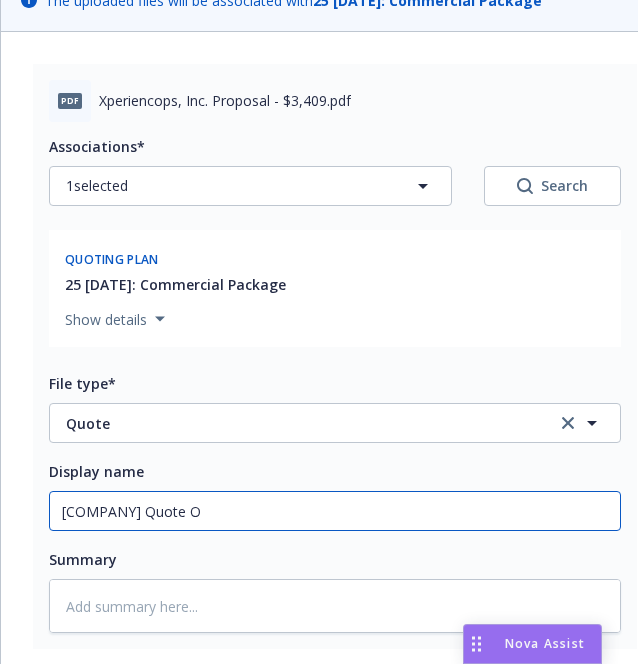 type on "x" 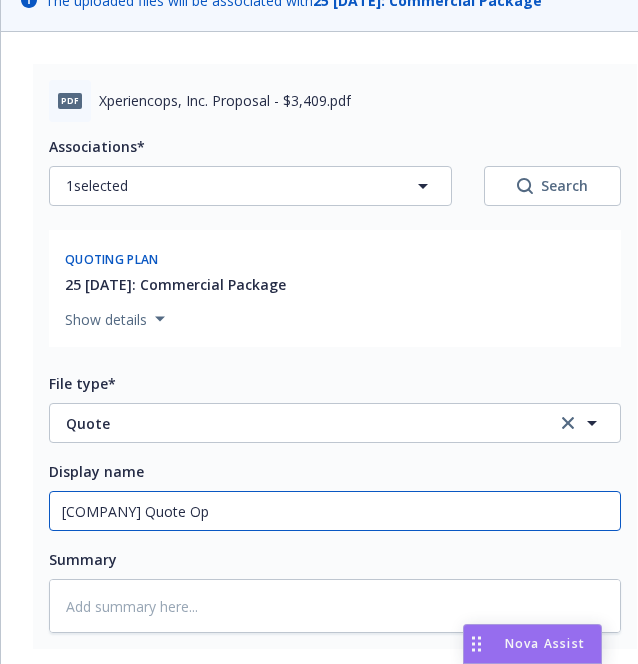 type on "x" 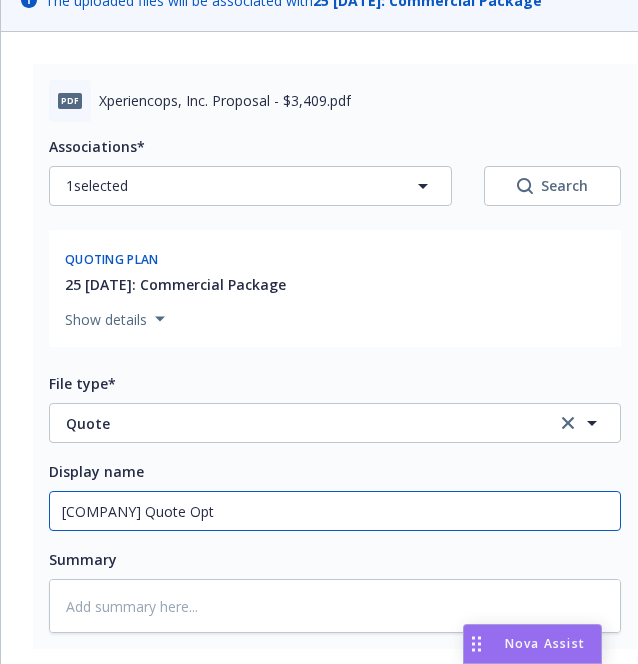 type on "x" 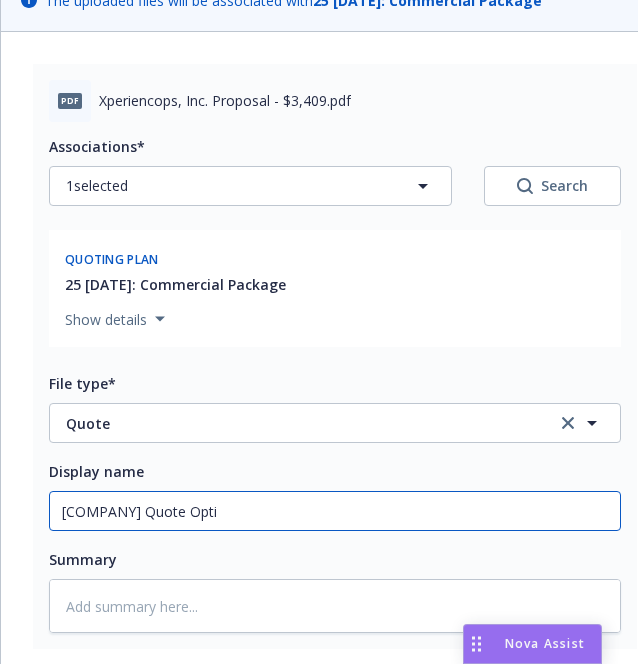 type on "x" 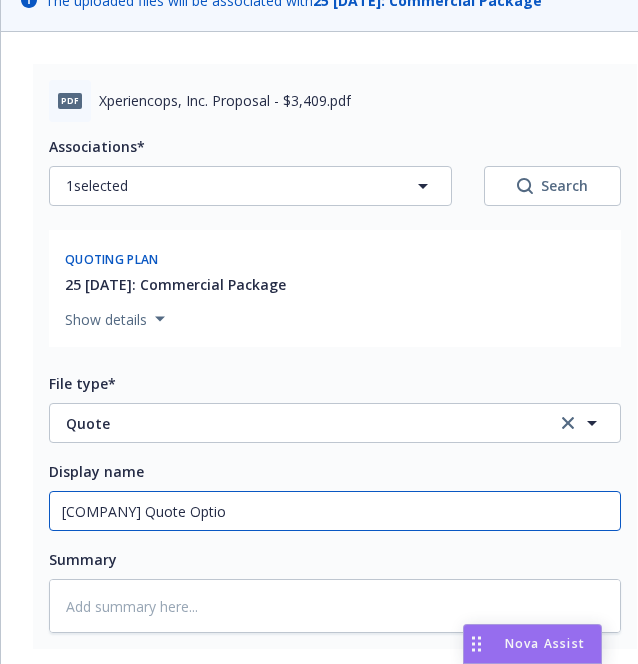 type on "x" 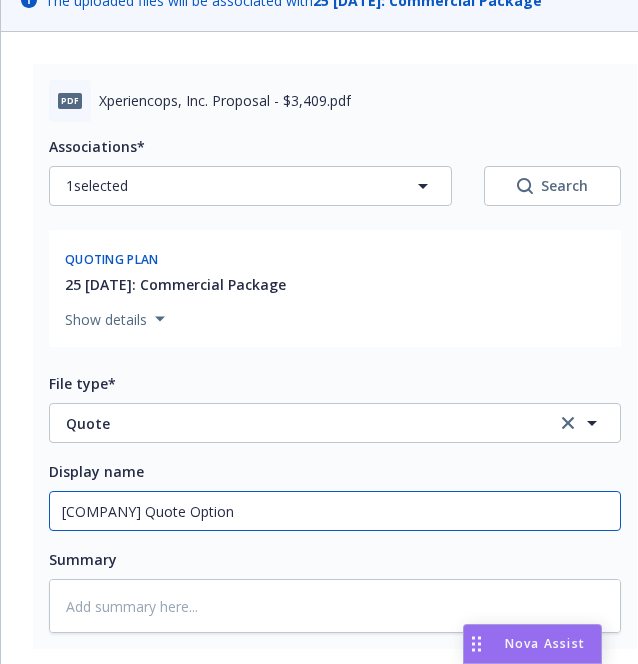 type on "Hanover Quote Option" 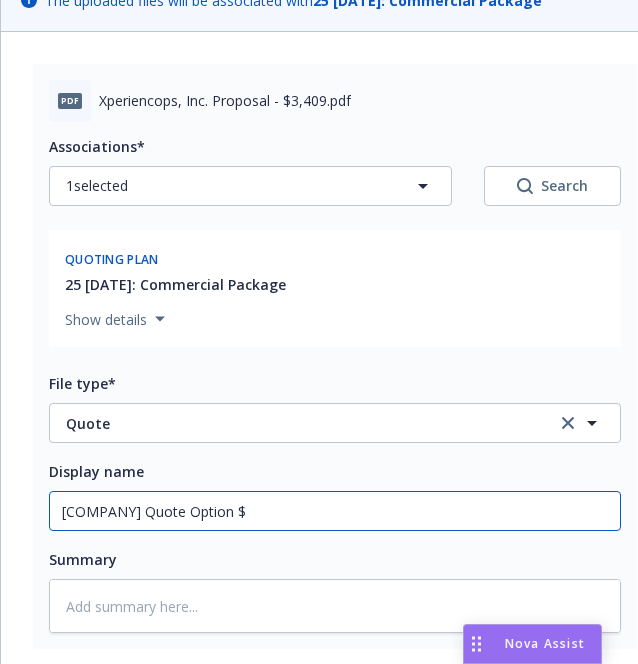 type on "x" 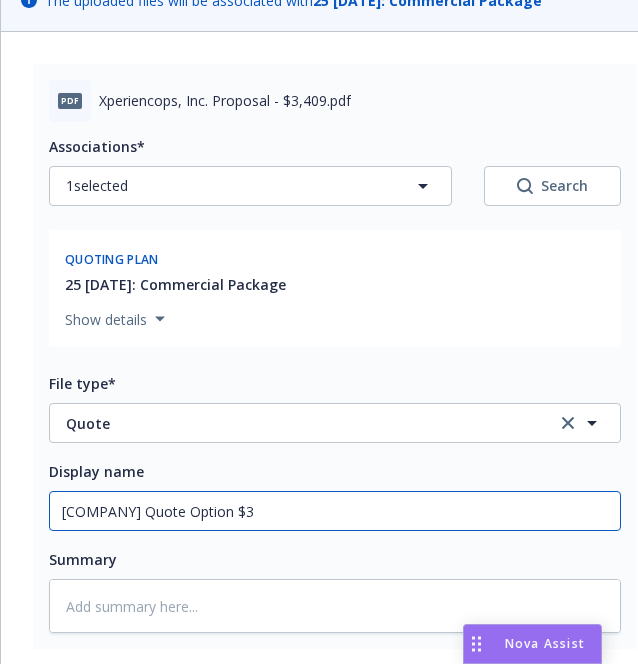 type on "x" 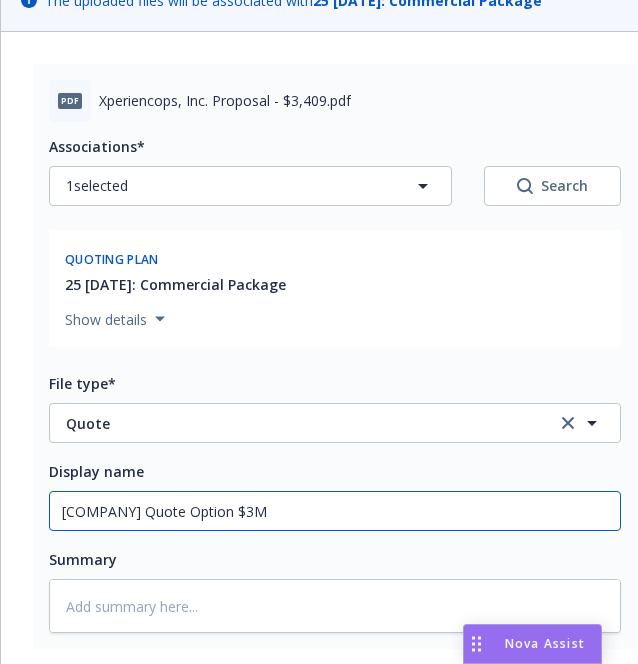 type on "x" 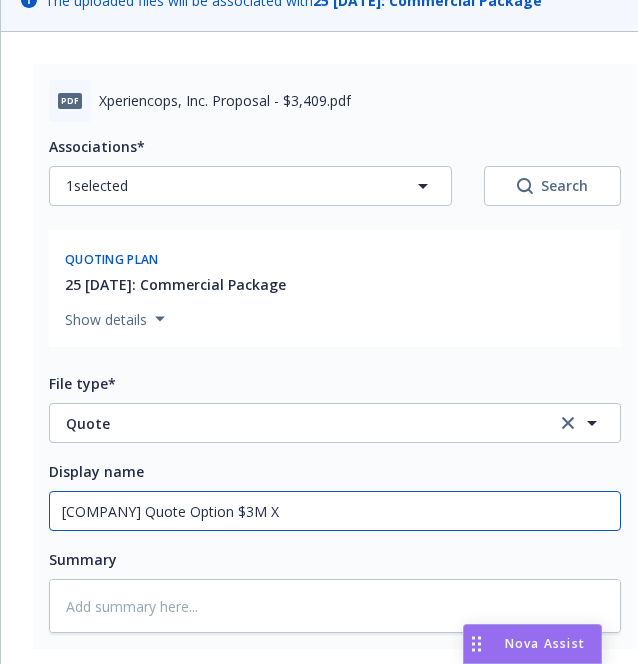 type on "x" 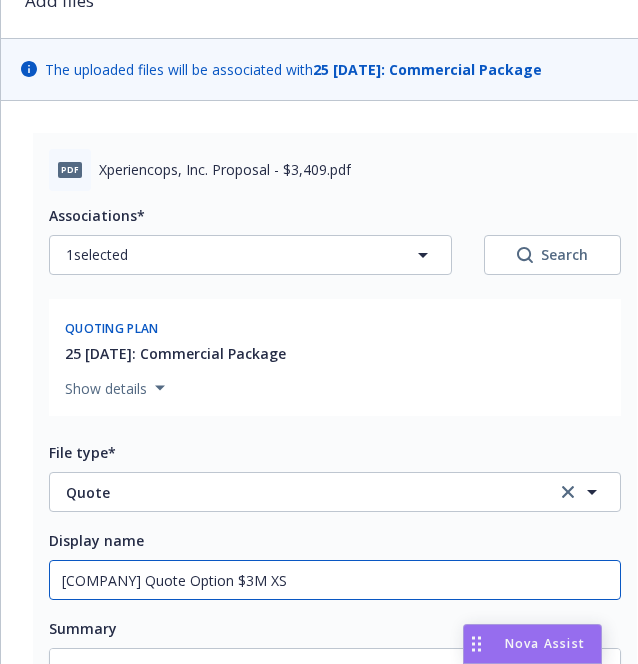 scroll, scrollTop: 84, scrollLeft: 0, axis: vertical 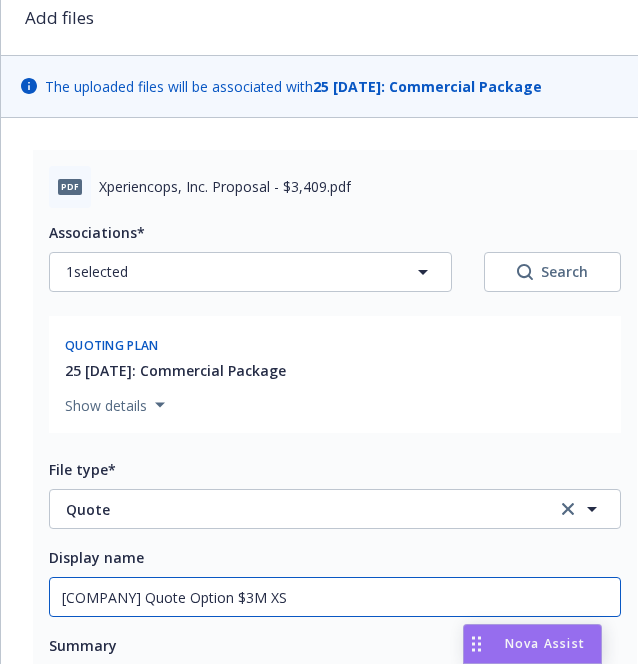 type on "Hanover Quote Option $3M XS" 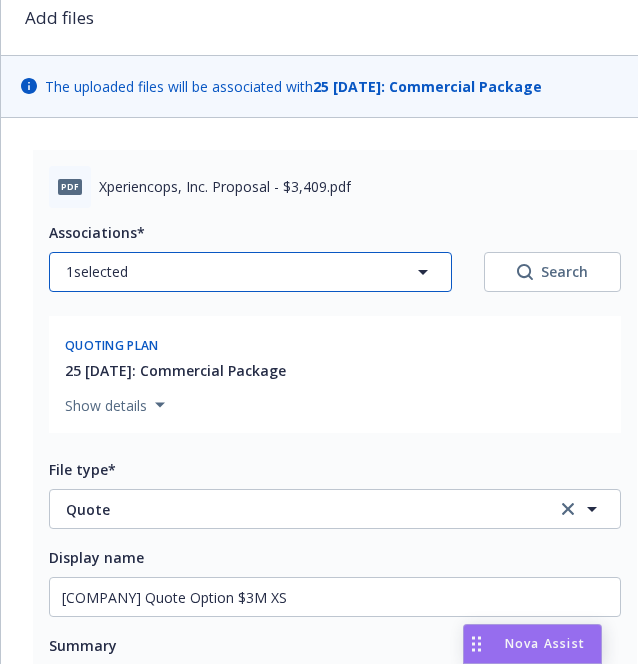click on "1  selected" at bounding box center [250, 272] 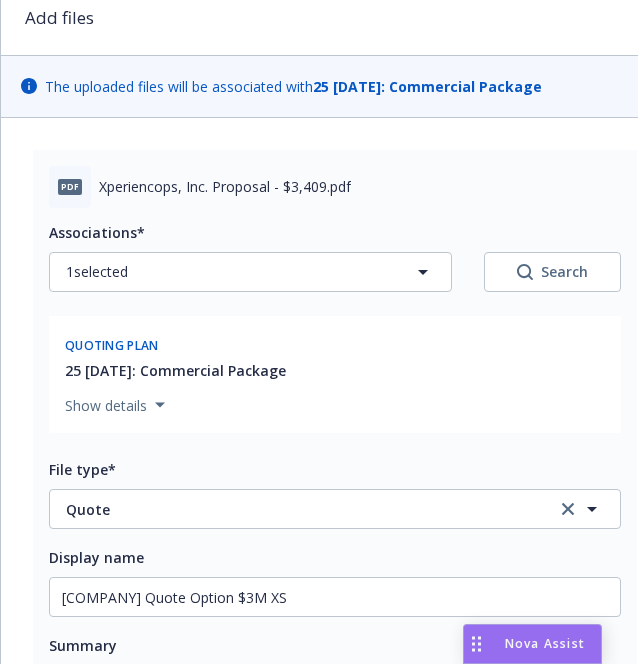 type on "x" 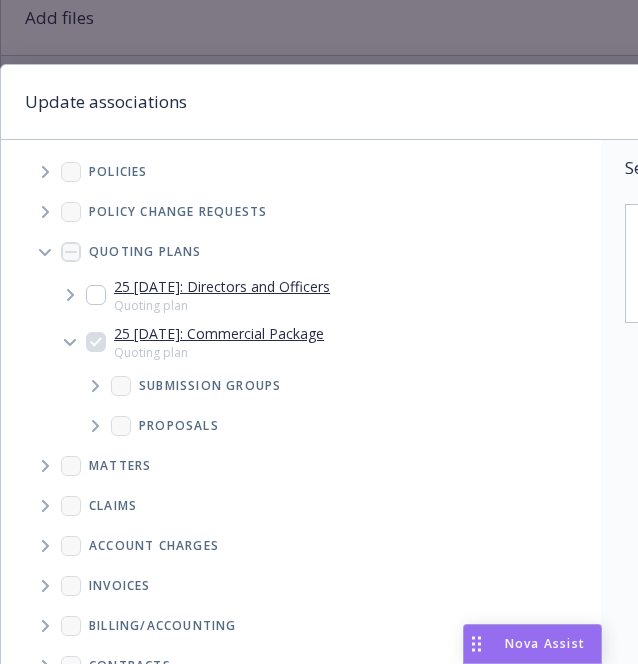 click at bounding box center [95, 386] 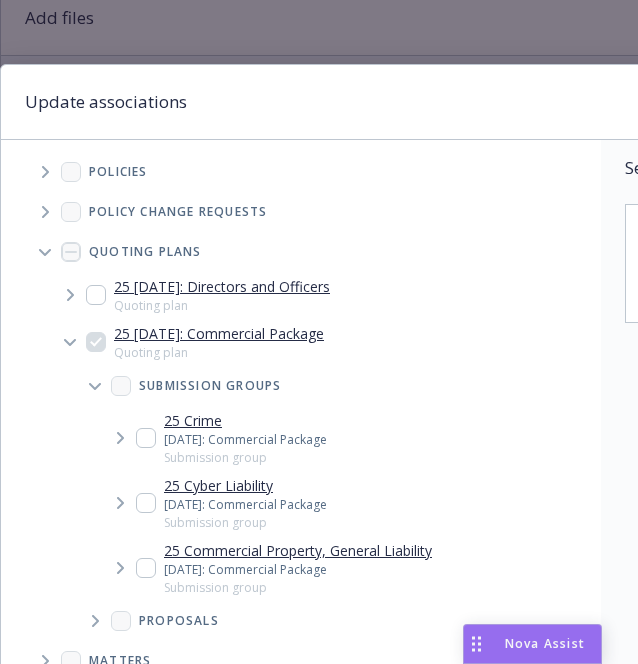click at bounding box center [120, 568] 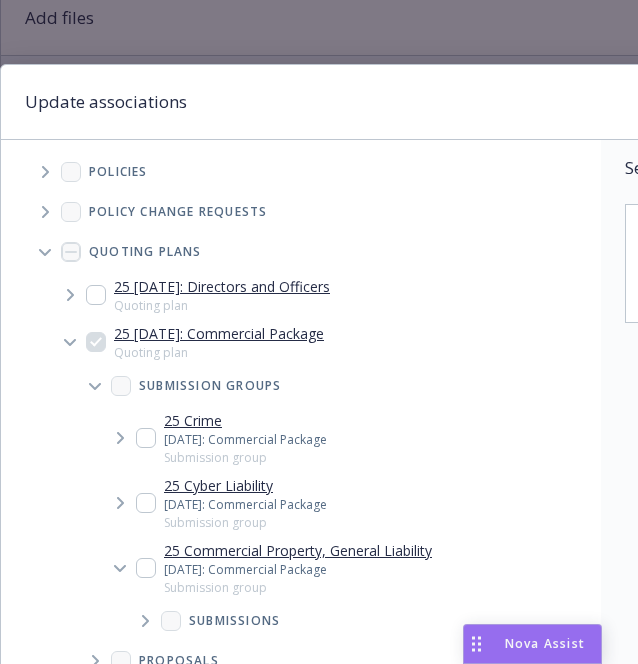 scroll, scrollTop: 212, scrollLeft: 0, axis: vertical 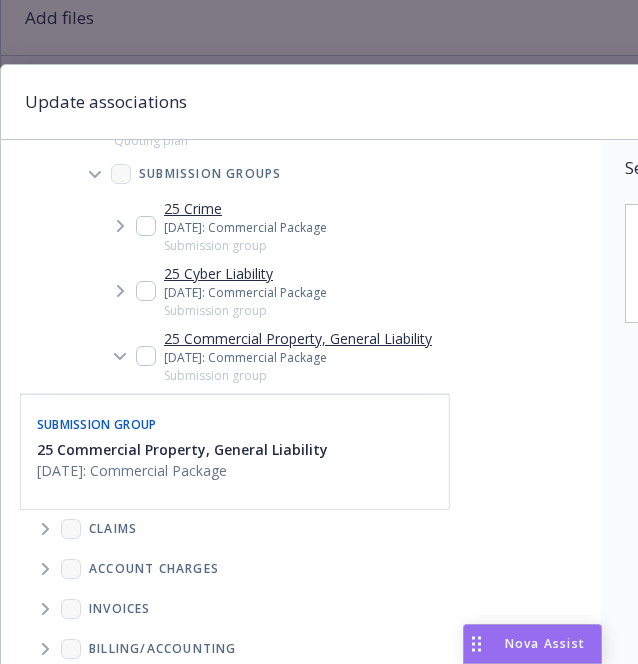 click on "Submission group" at bounding box center (97, 422) 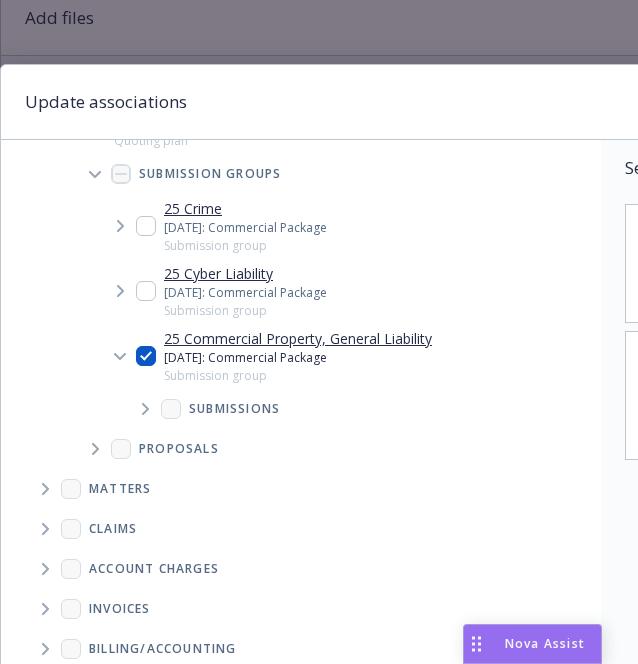 click on "Submission groups 25 Crime 08/31/2025: Commercial Package Submission group 25 Cyber Liability 08/31/2025: Commercial Package Submission group 25 Commercial Property, General Liability 08/31/2025: Commercial Package Submission group Submission group 25 Commercial Property, General Liability 08/31/2025: Commercial Package Submissions Proposals" at bounding box center [323, 311] 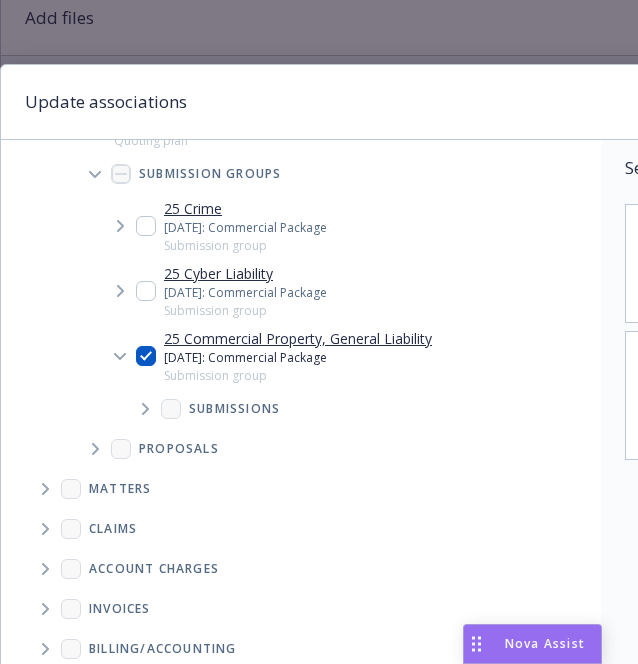 click at bounding box center [146, 356] 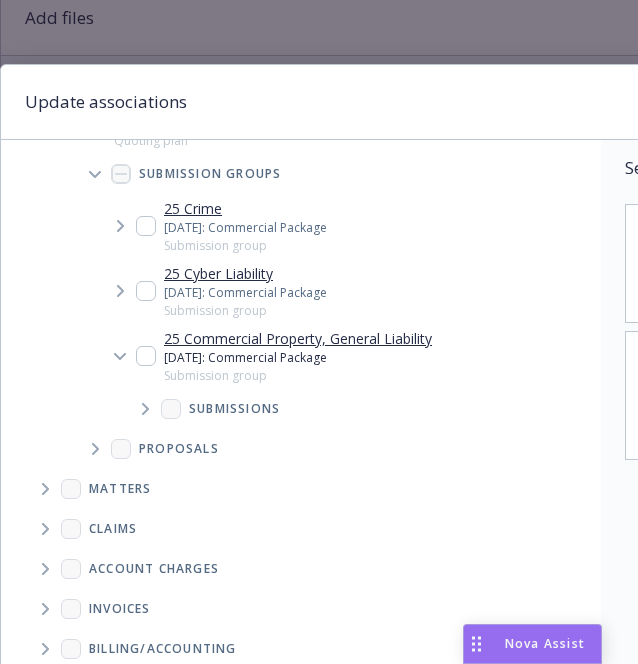checkbox on "false" 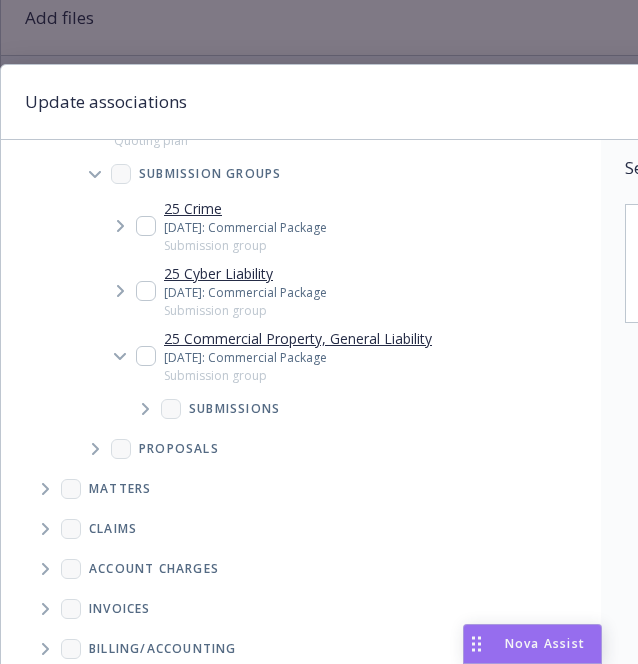 click 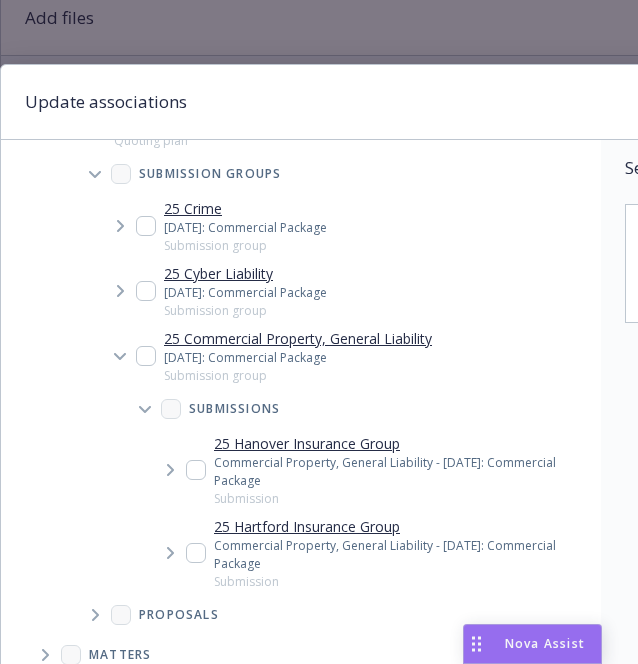 click at bounding box center [196, 470] 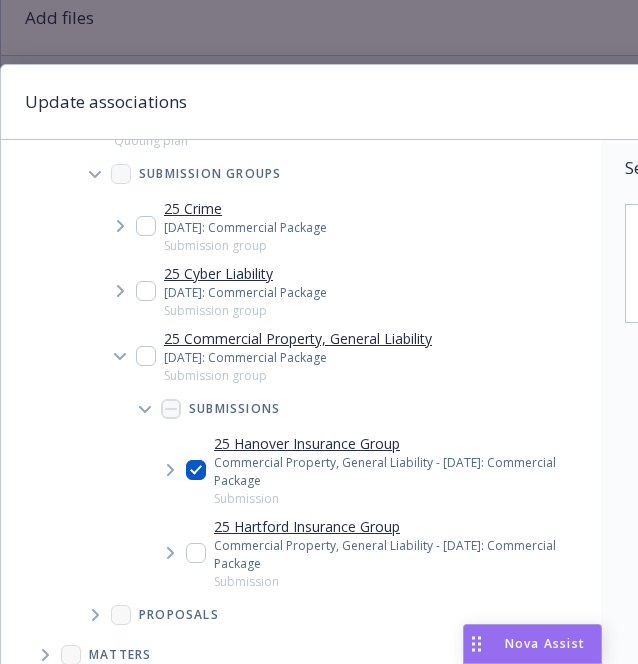 checkbox on "true" 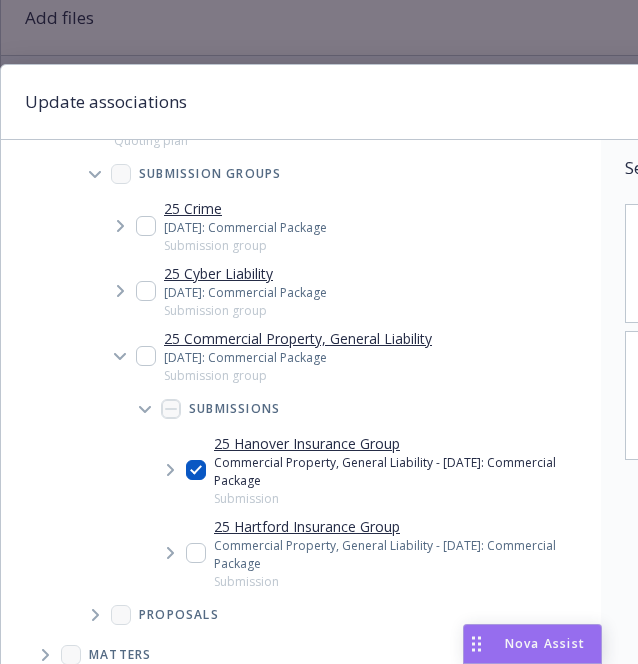 scroll, scrollTop: 459, scrollLeft: 0, axis: vertical 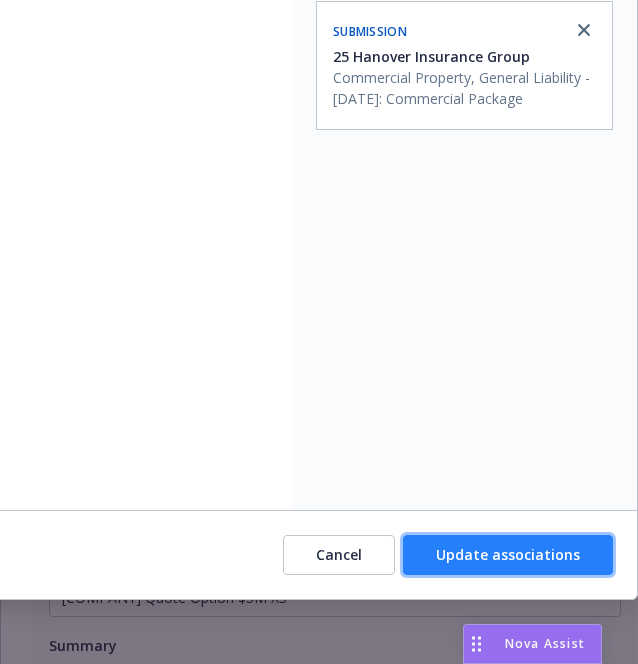 click on "Update associations" at bounding box center (508, 554) 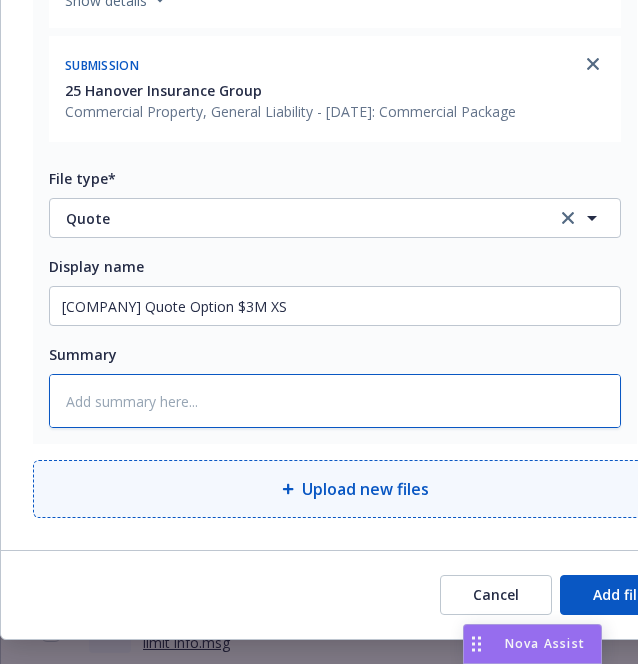 scroll, scrollTop: 490, scrollLeft: 0, axis: vertical 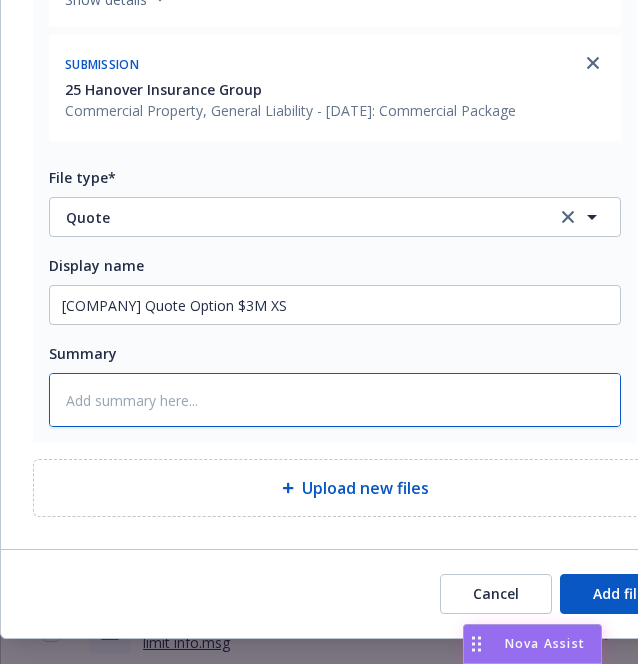 drag, startPoint x: 480, startPoint y: 404, endPoint x: 580, endPoint y: 631, distance: 248.0504 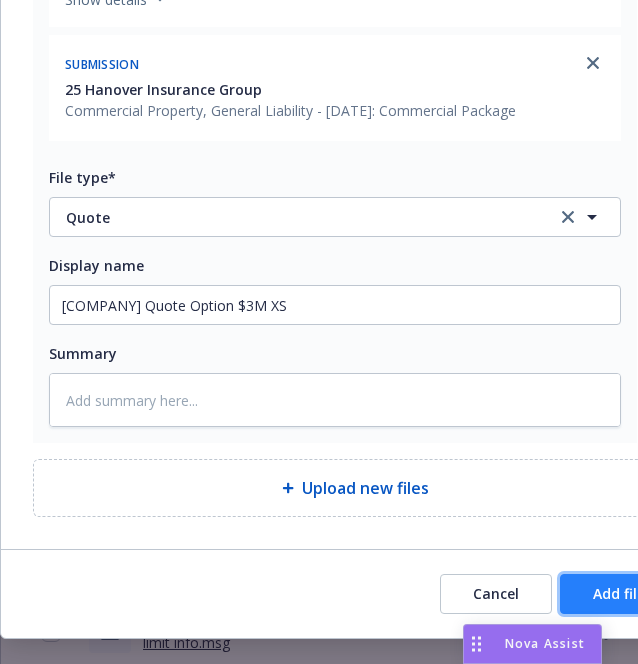 click on "Add files" at bounding box center [622, 594] 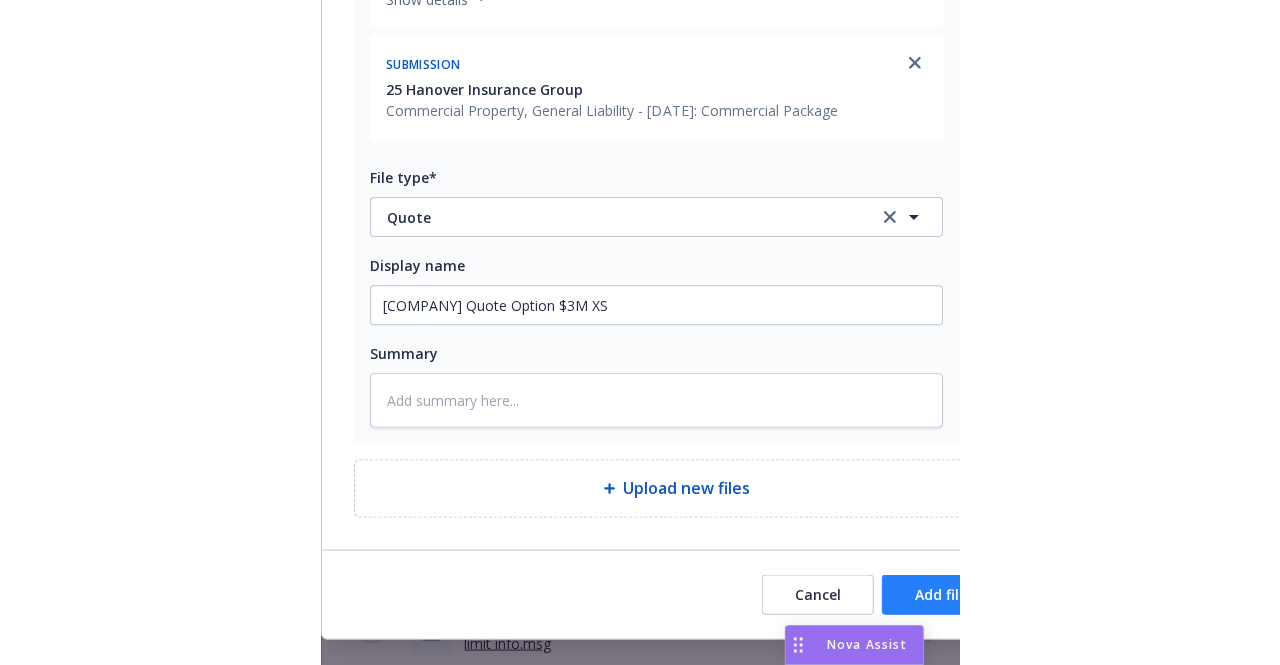 scroll, scrollTop: 470, scrollLeft: 0, axis: vertical 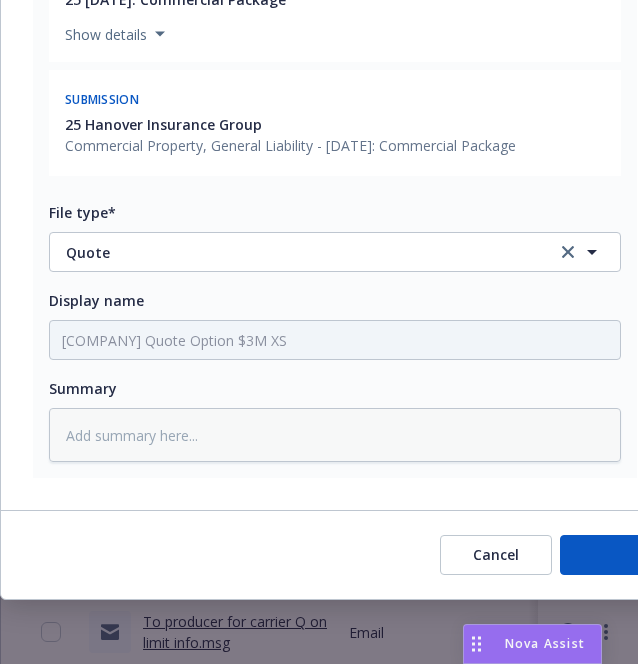 type on "x" 